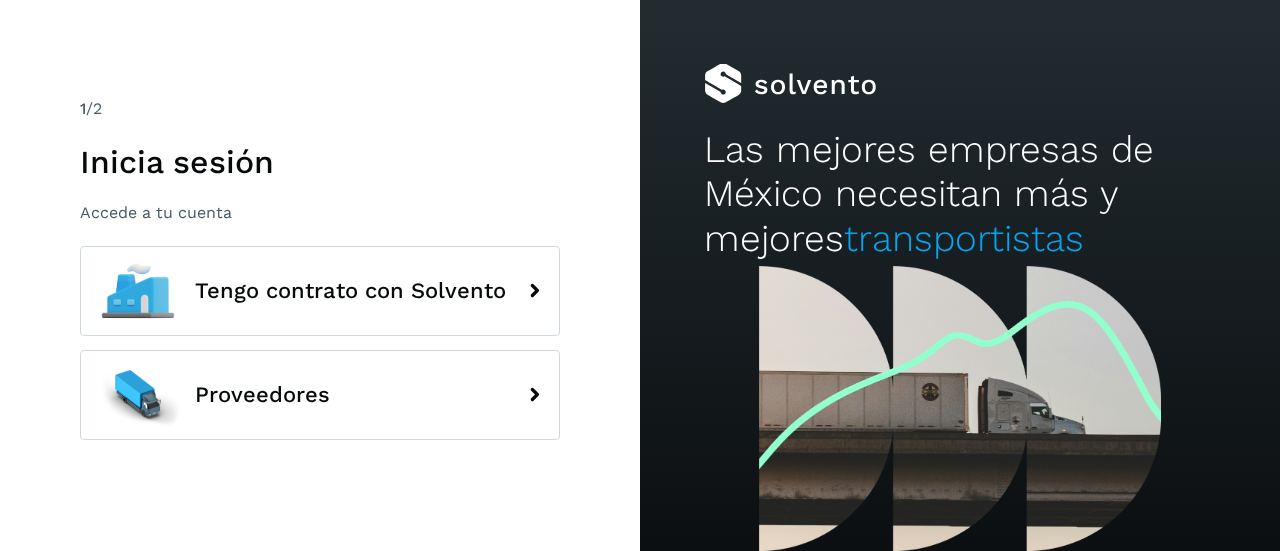 scroll, scrollTop: 0, scrollLeft: 0, axis: both 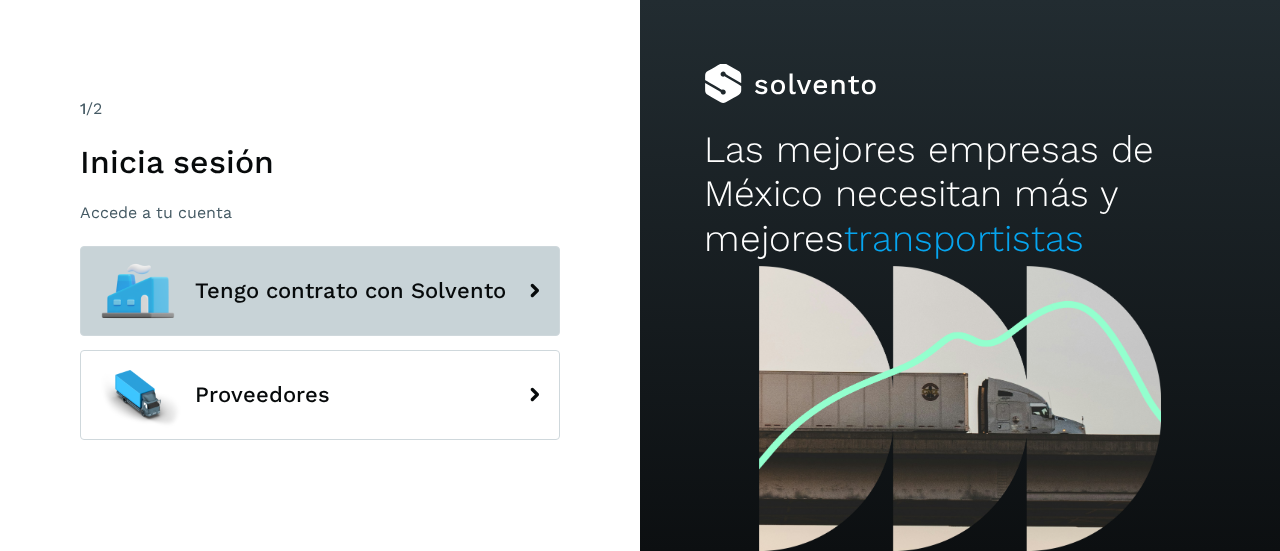 click on "Tengo contrato con Solvento" 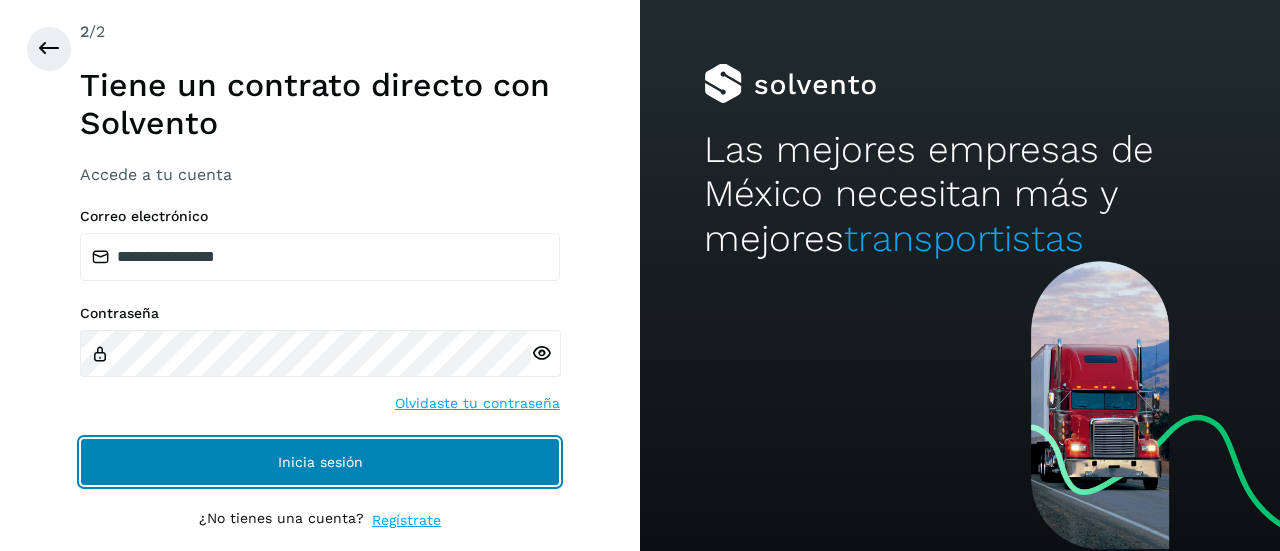 click on "Inicia sesión" at bounding box center [320, 462] 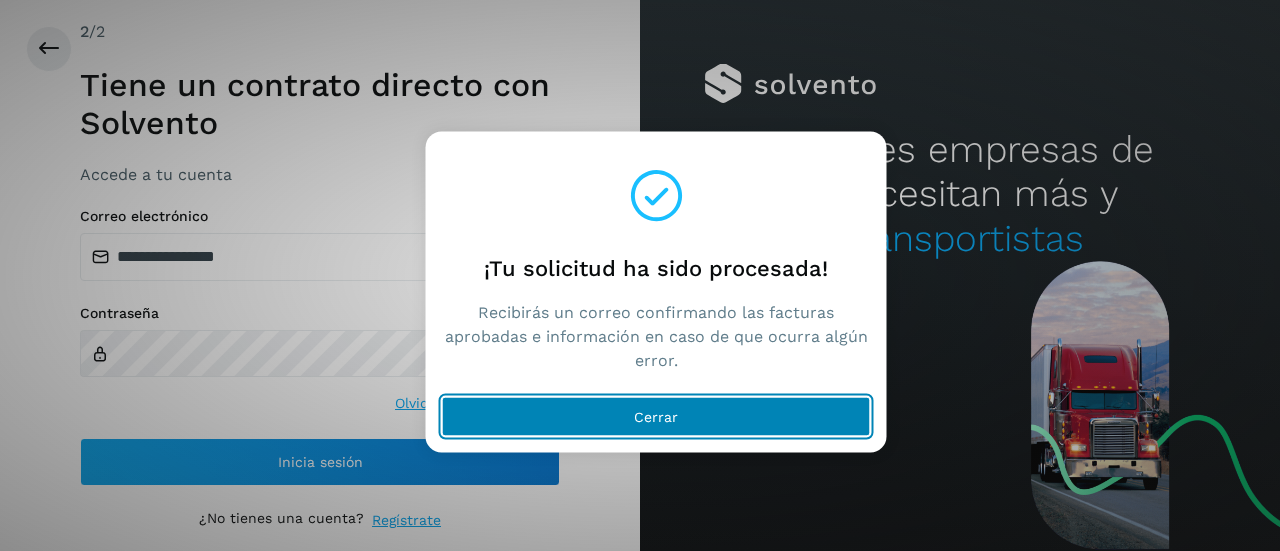 click on "Cerrar" 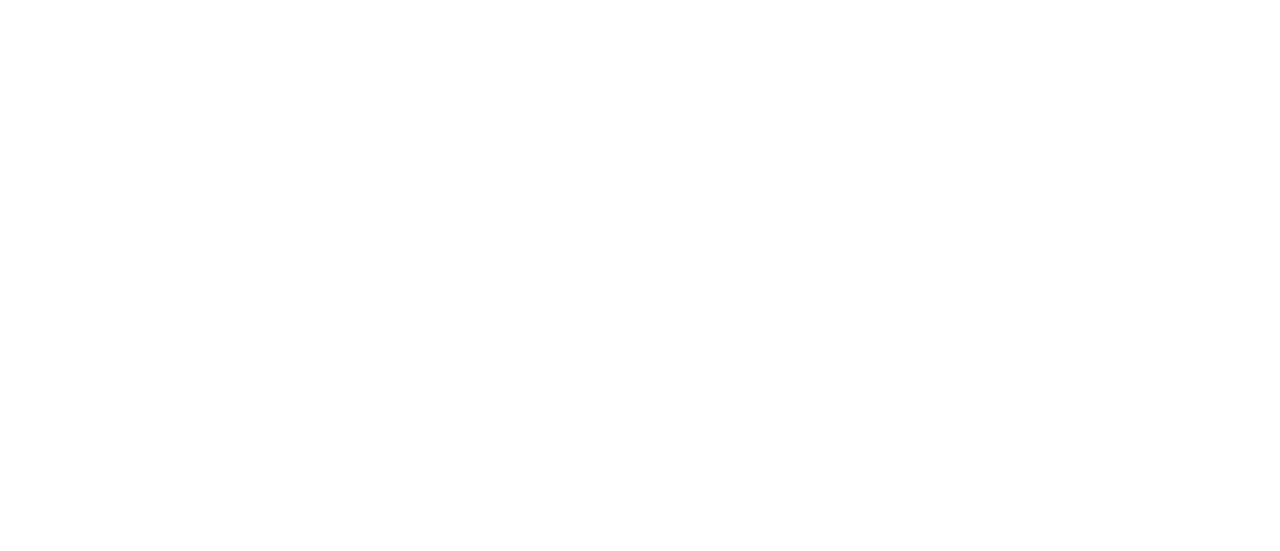 scroll, scrollTop: 0, scrollLeft: 0, axis: both 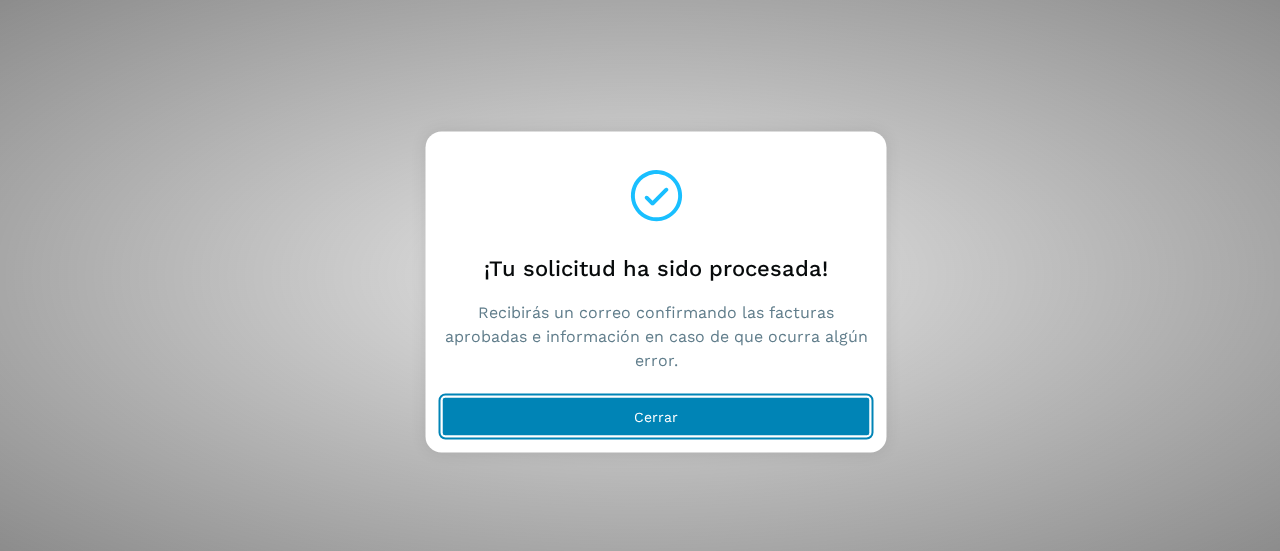 click on "Cerrar" 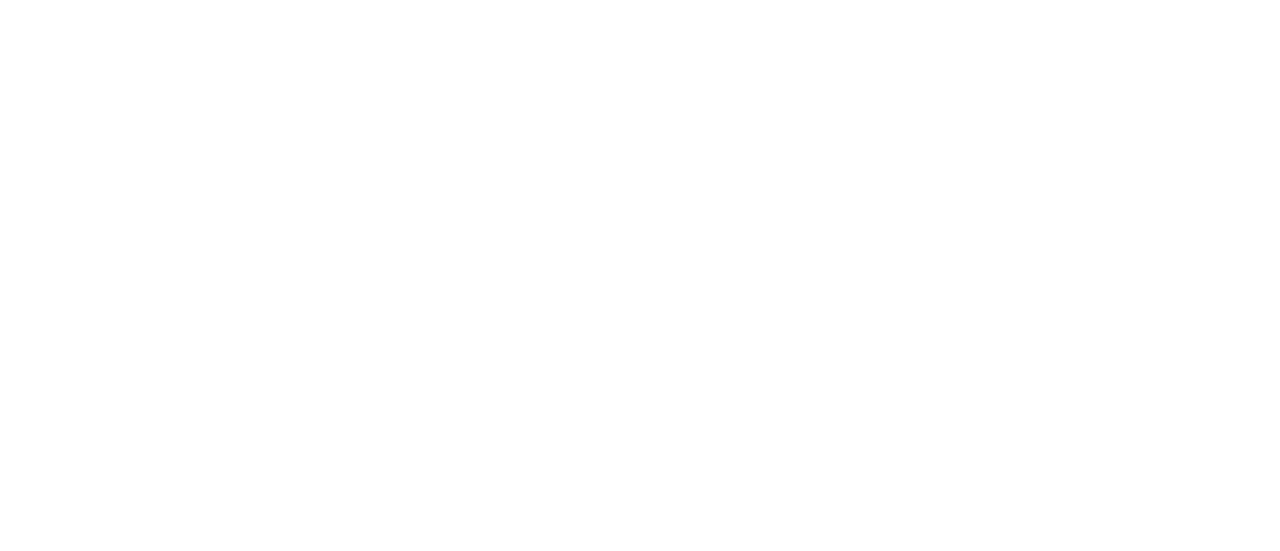 scroll, scrollTop: 0, scrollLeft: 0, axis: both 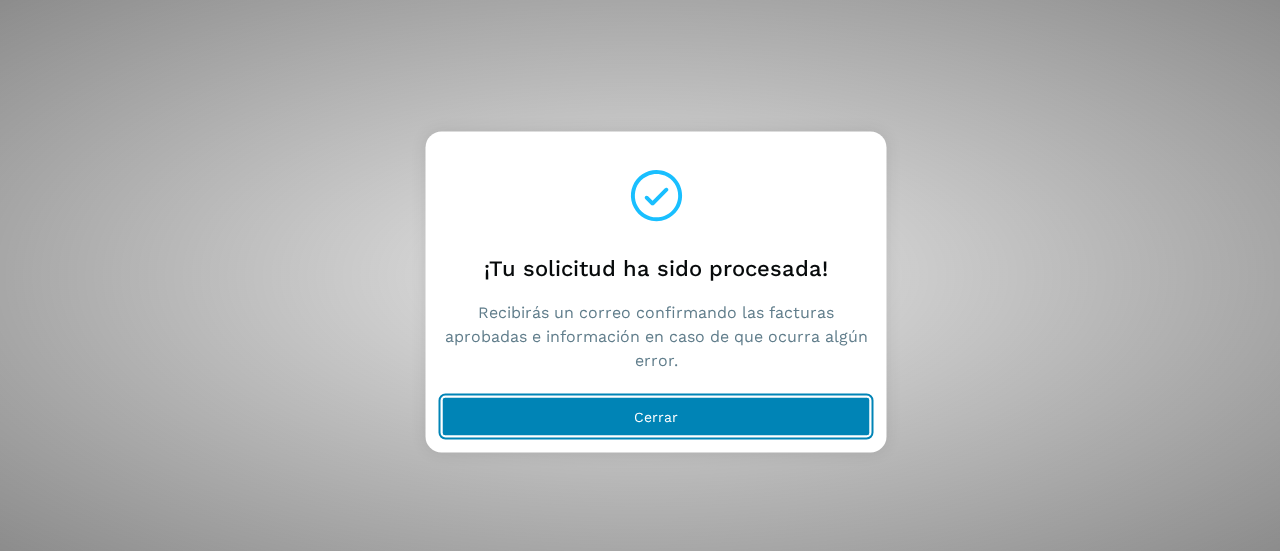 click on "Cerrar" 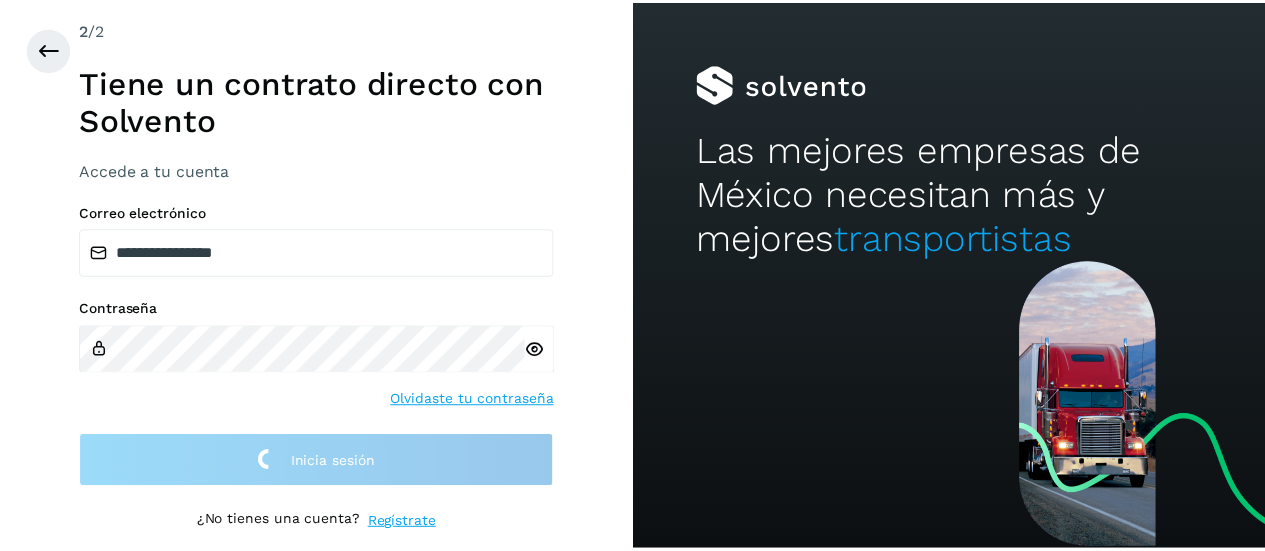 scroll, scrollTop: 0, scrollLeft: 0, axis: both 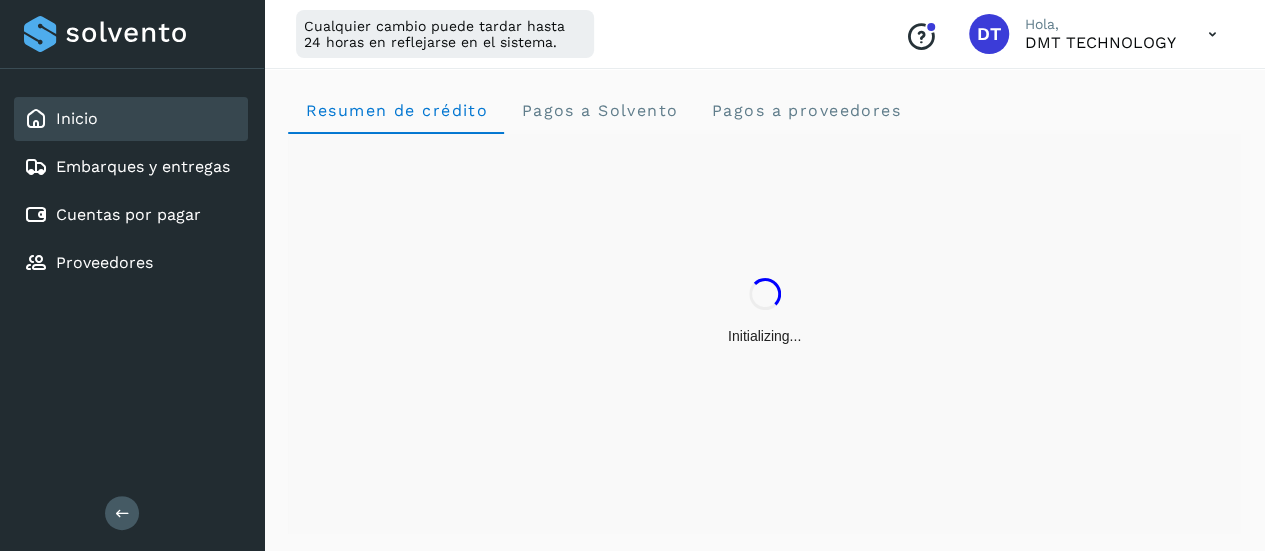 click on "Initializing..." at bounding box center [764, 334] 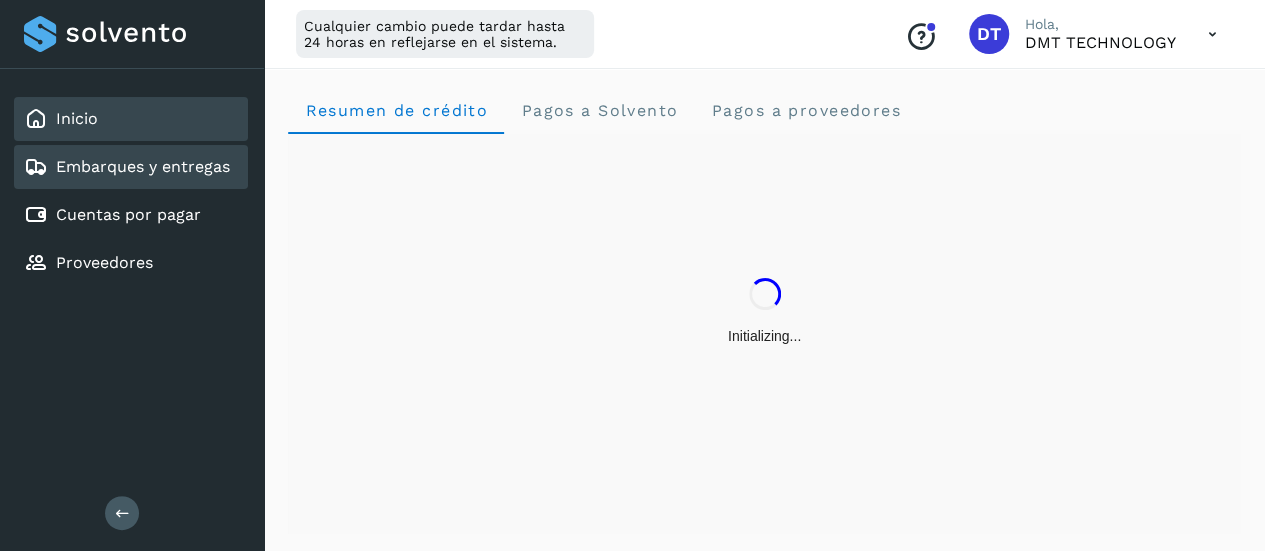 click on "Embarques y entregas" at bounding box center [143, 166] 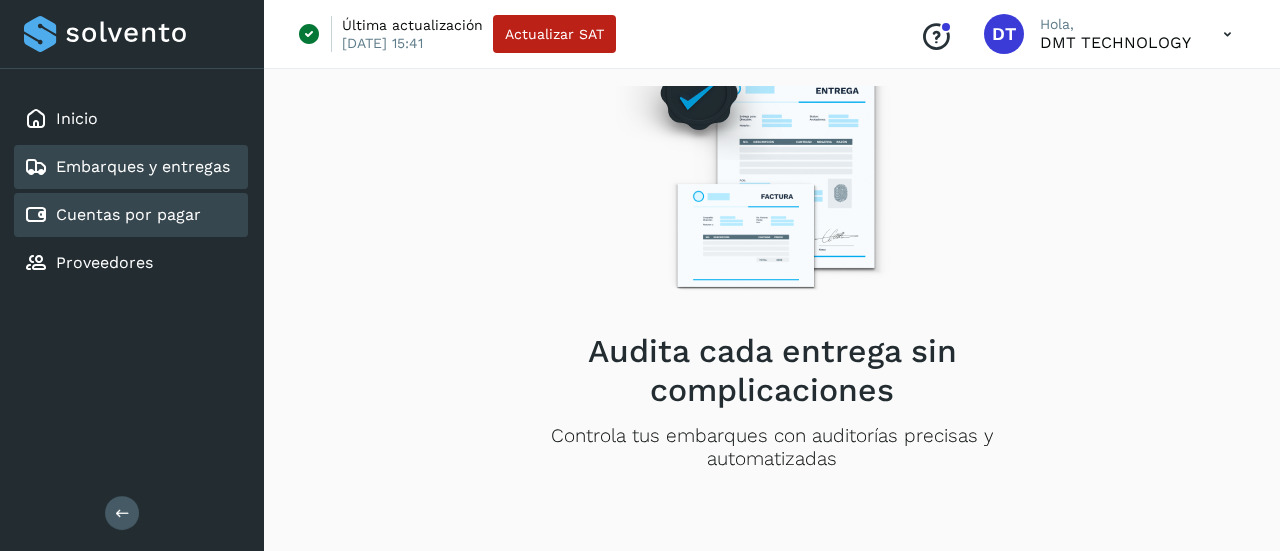 click on "Cuentas por pagar" at bounding box center [128, 214] 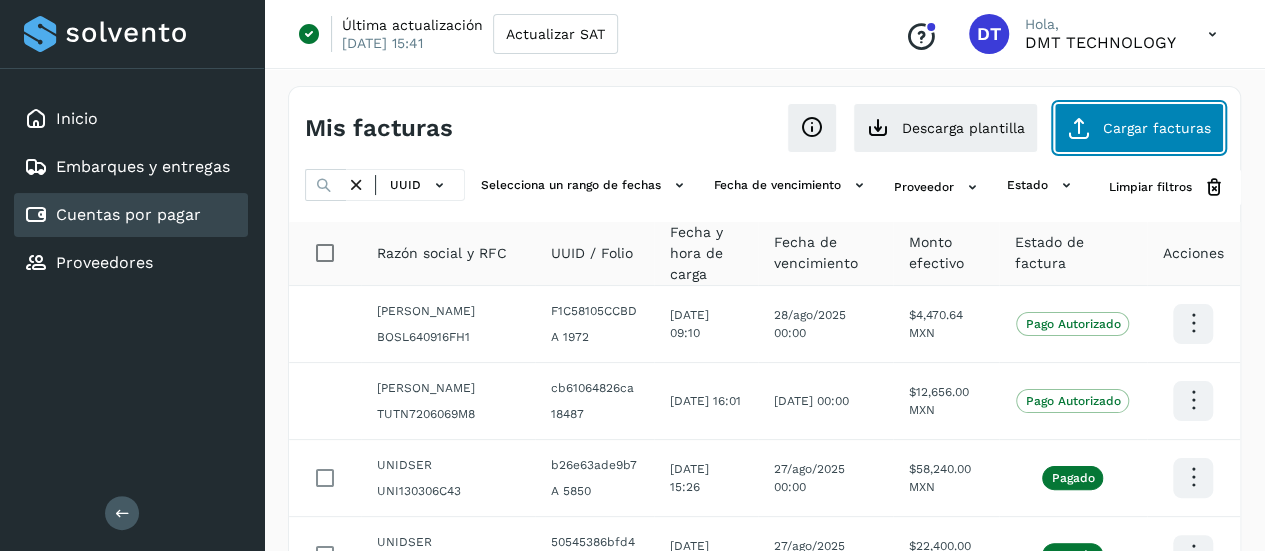 click on "Cargar facturas" 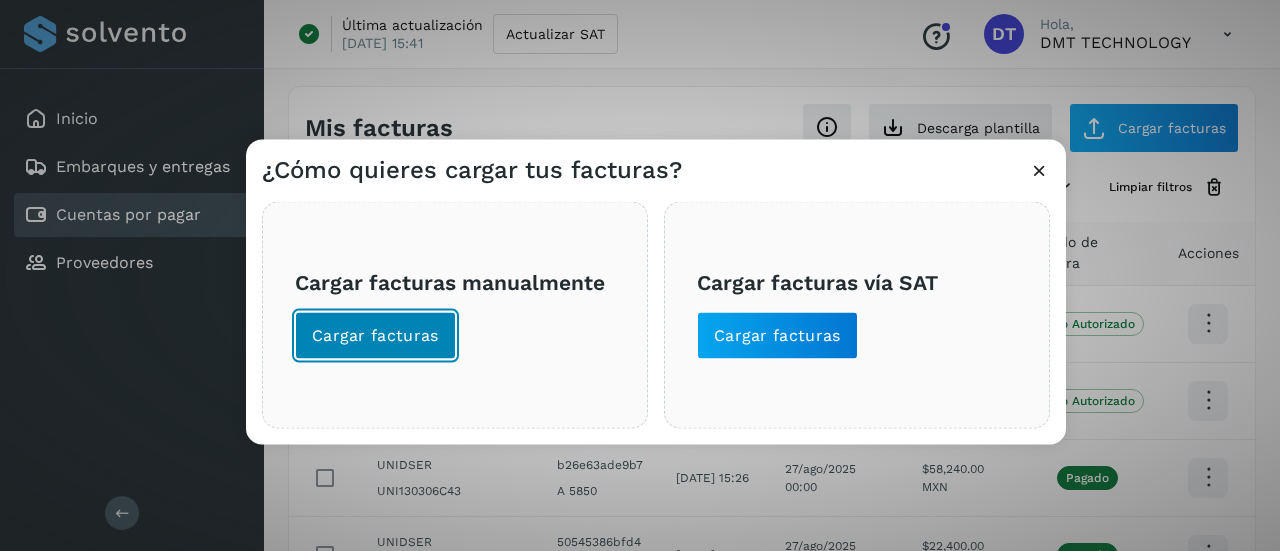 click on "Cargar facturas" at bounding box center [375, 335] 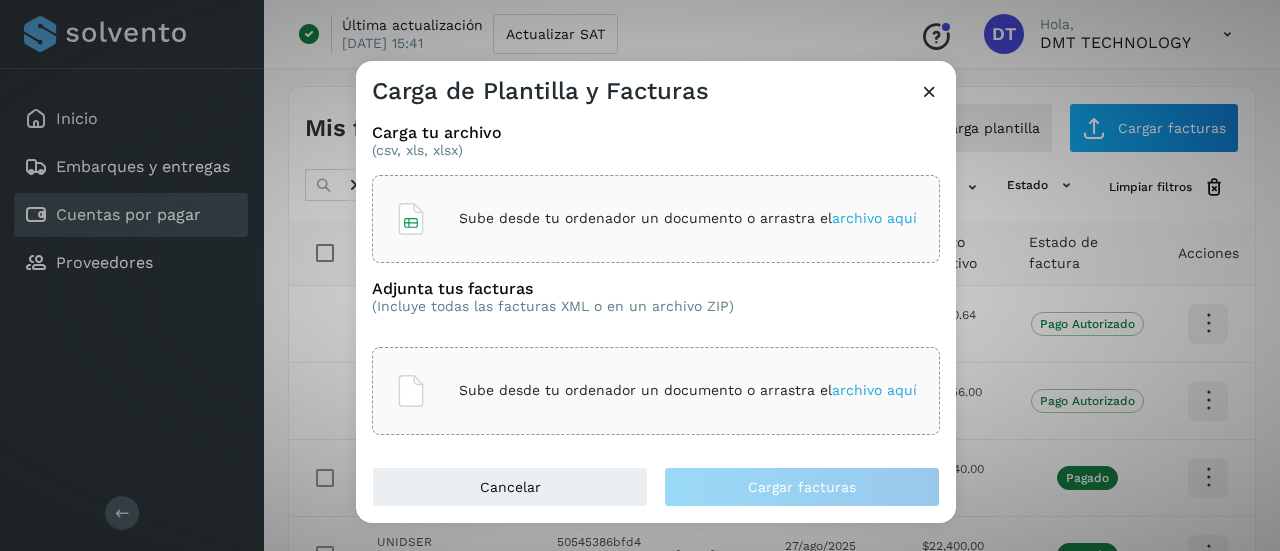click on "Sube desde tu ordenador un documento o arrastra el  archivo aquí" at bounding box center (688, 218) 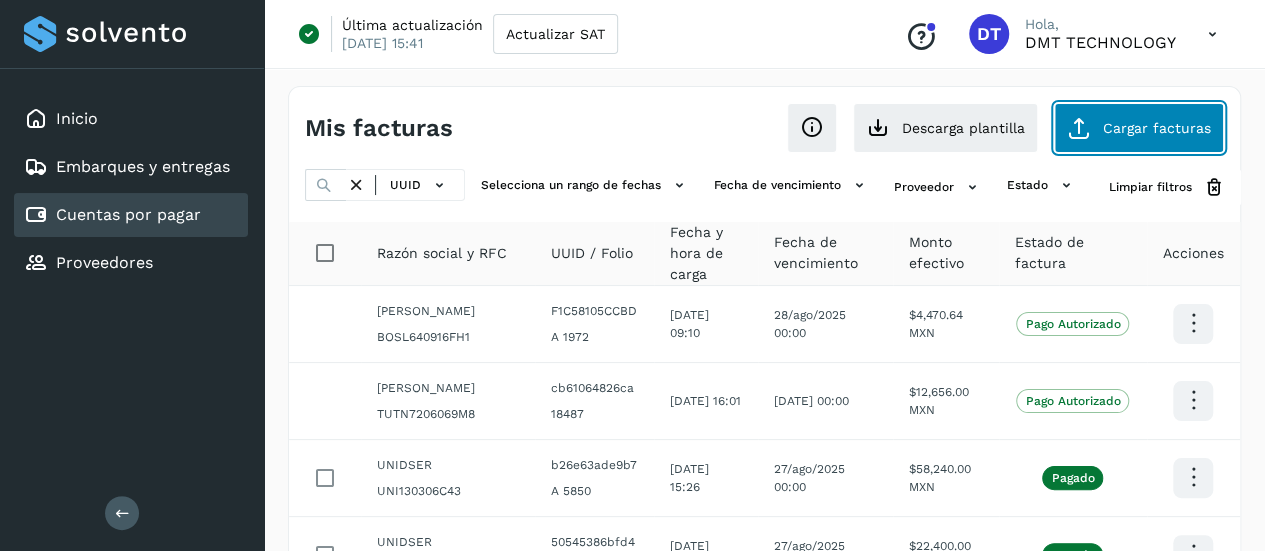 click on "Cargar facturas" 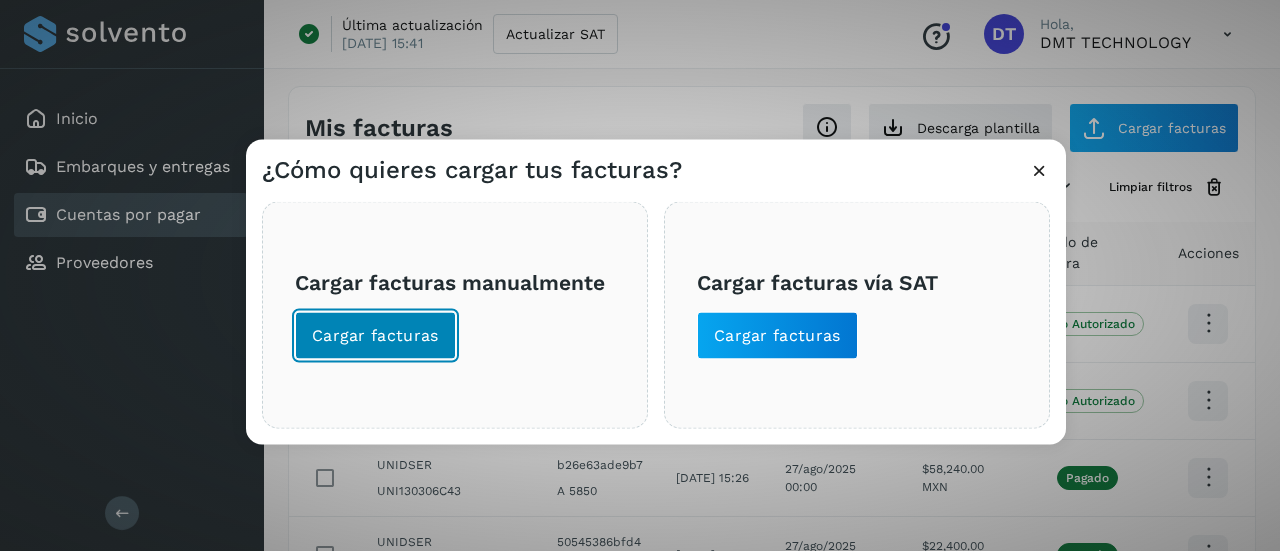 click on "Cargar facturas" 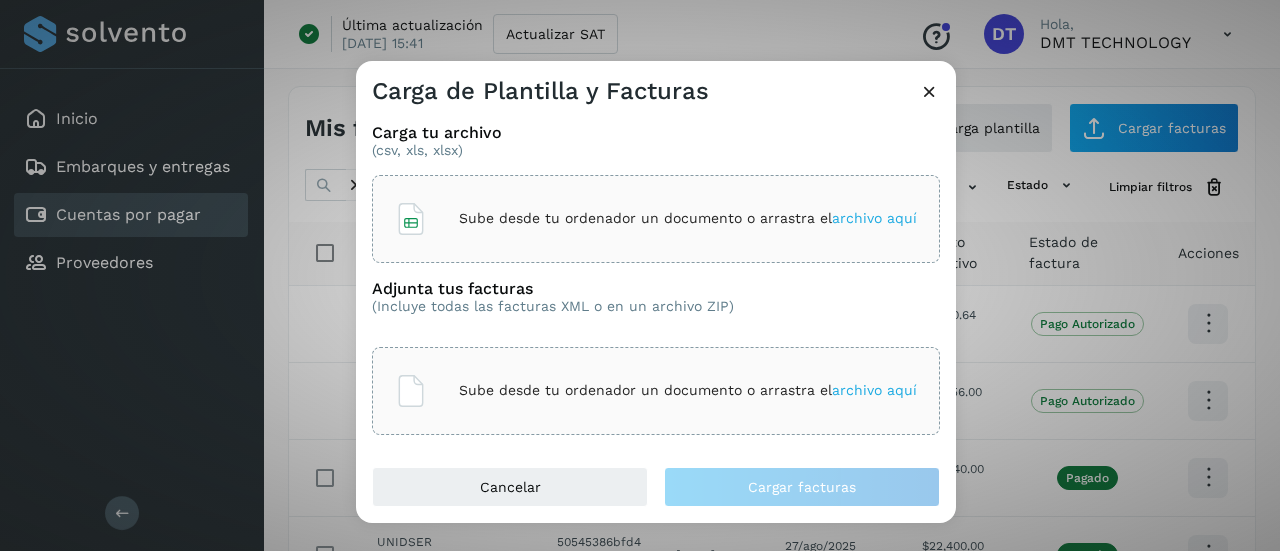 click on "Sube desde tu ordenador un documento o arrastra el  archivo aquí" 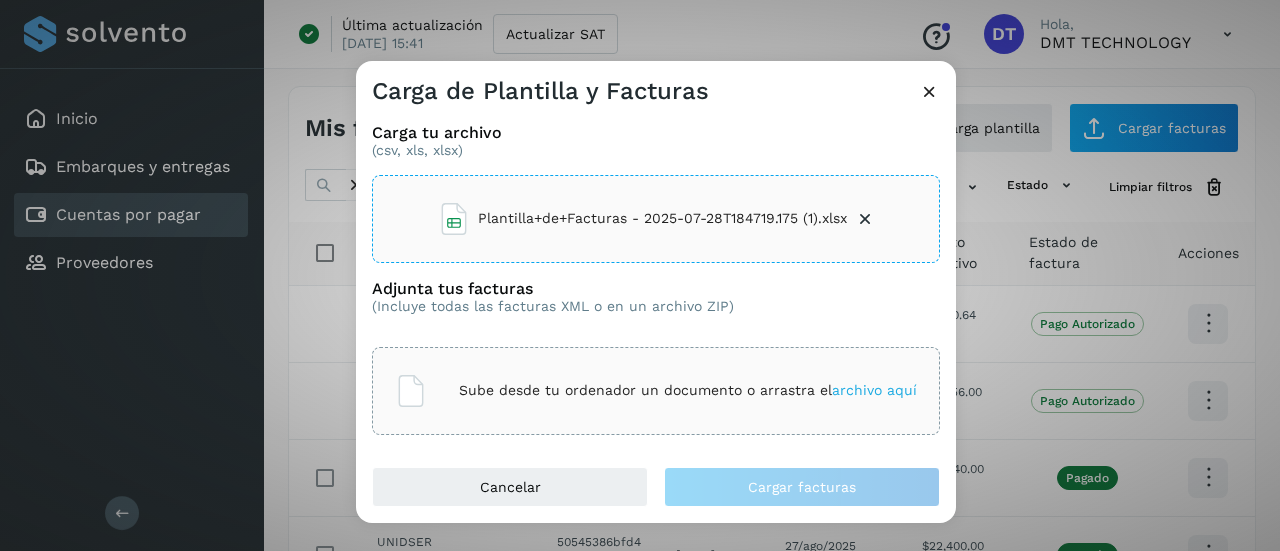 click on "Sube desde tu ordenador un documento o arrastra el  archivo aquí" 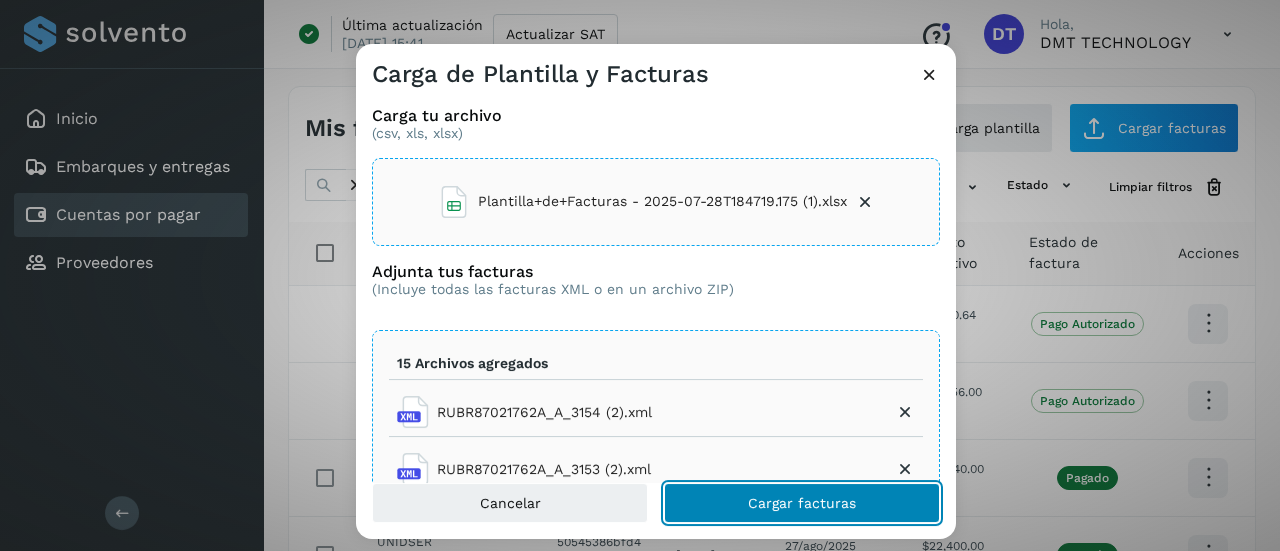 click on "Cargar facturas" 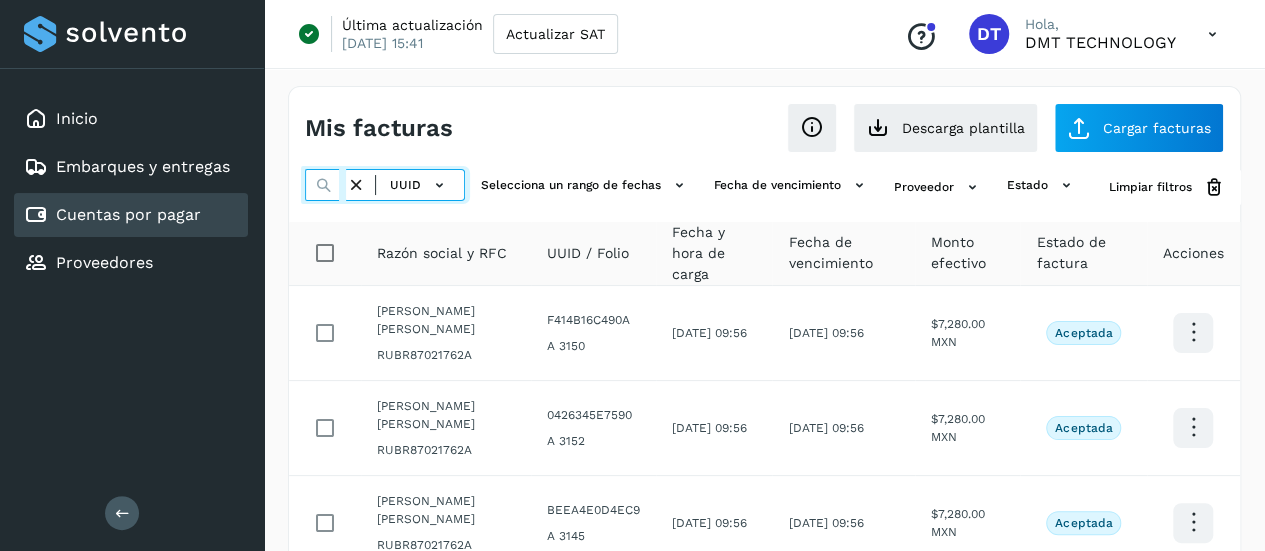 click at bounding box center [325, 185] 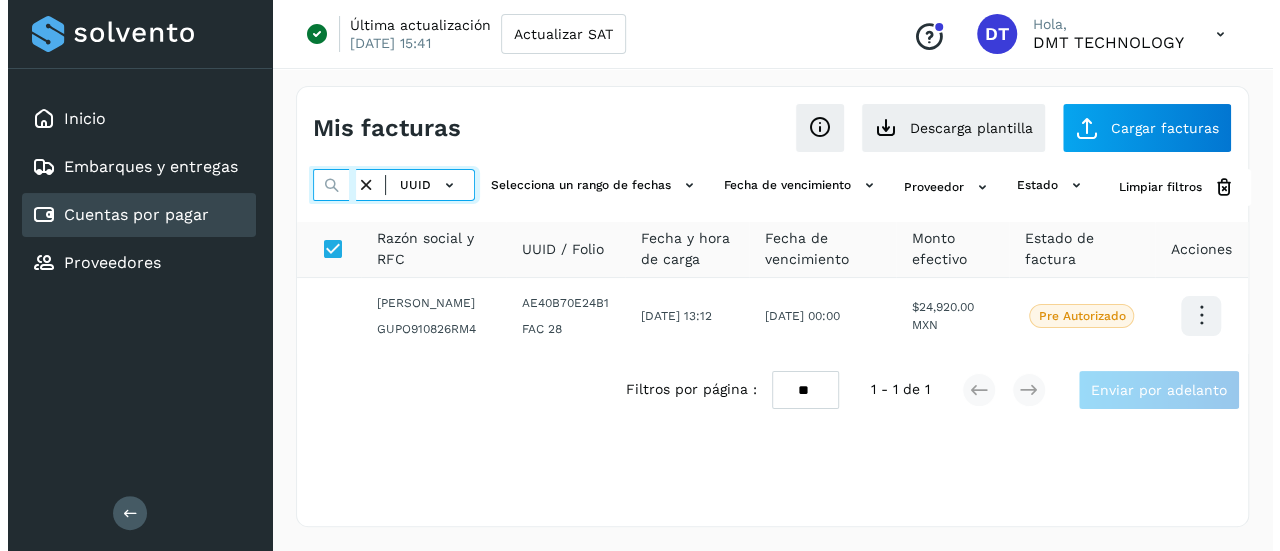 scroll, scrollTop: 0, scrollLeft: 300, axis: horizontal 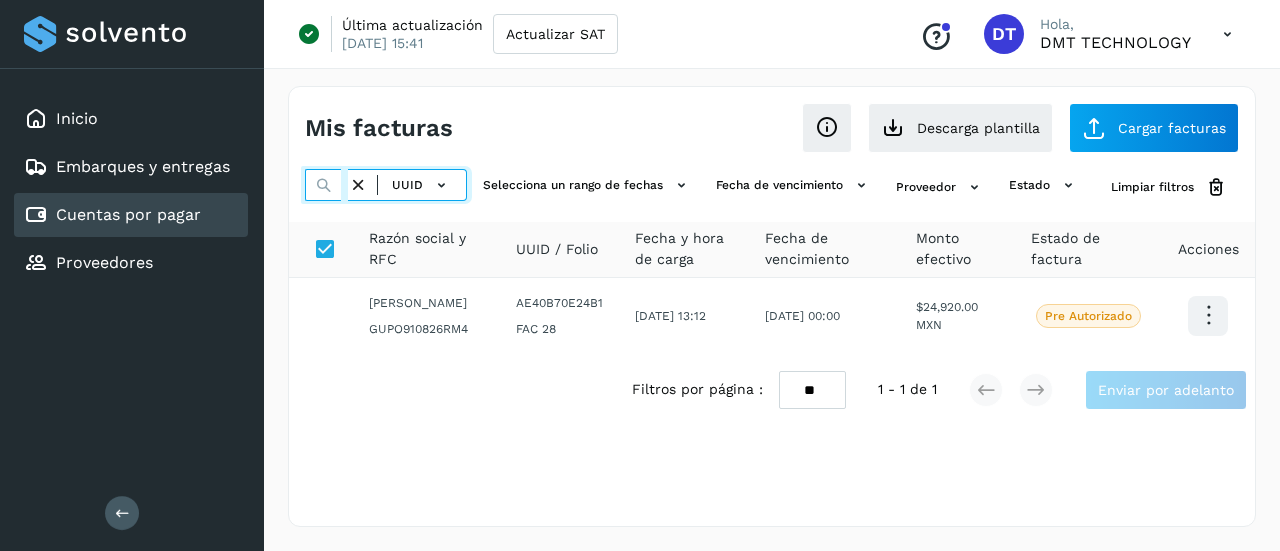 type on "**********" 